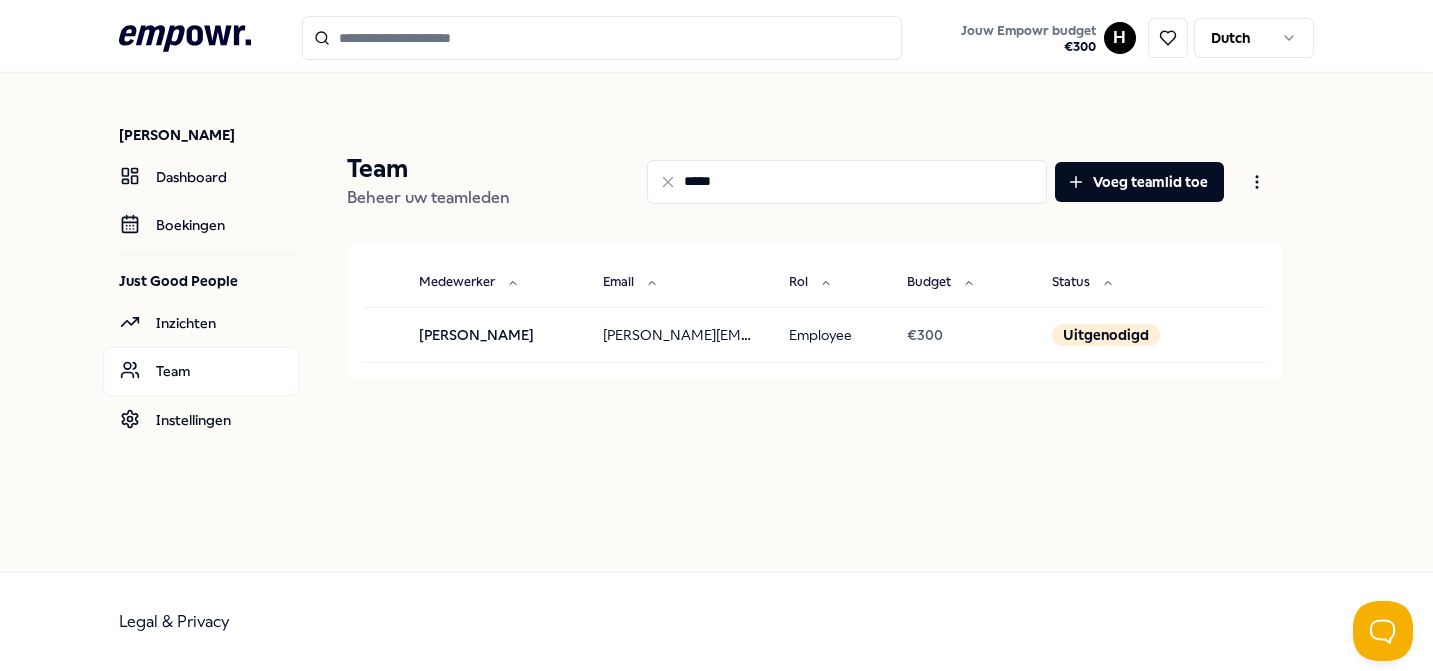 scroll, scrollTop: 0, scrollLeft: 0, axis: both 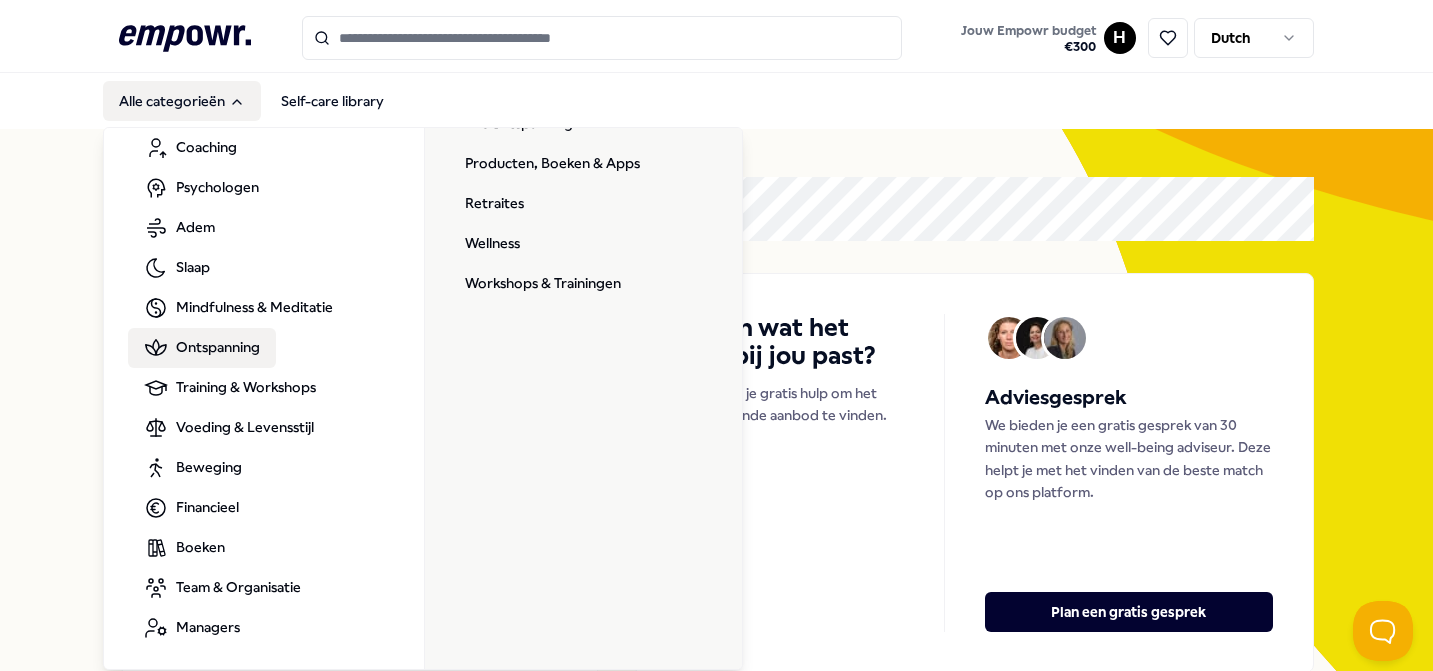 click on "Ontspanning" at bounding box center [218, 347] 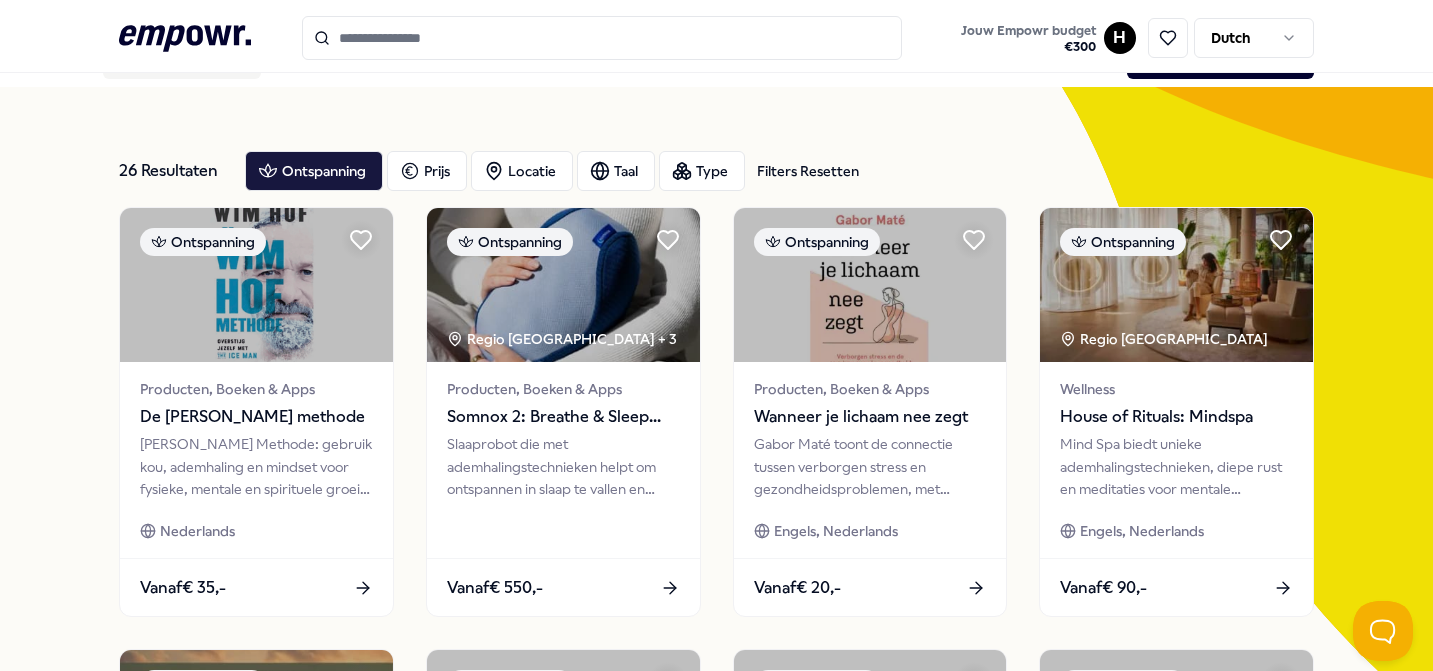 scroll, scrollTop: 49, scrollLeft: 0, axis: vertical 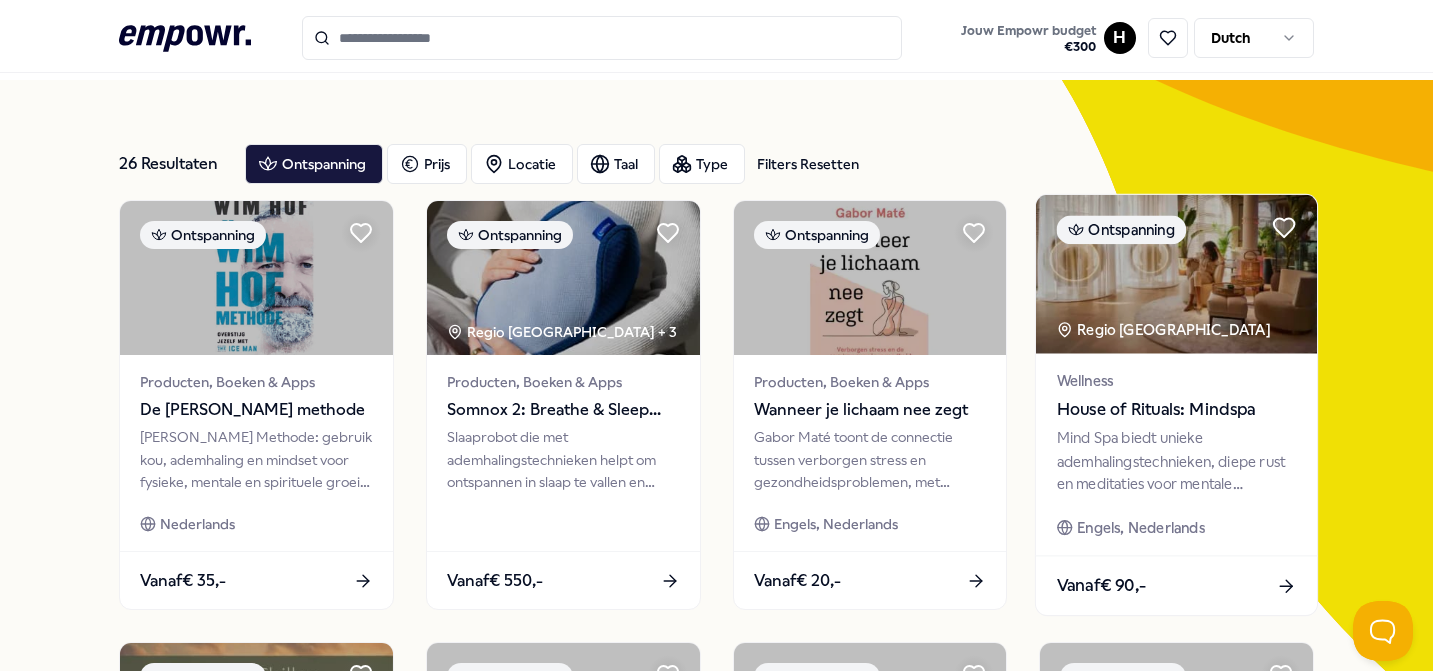 click at bounding box center [1176, 274] 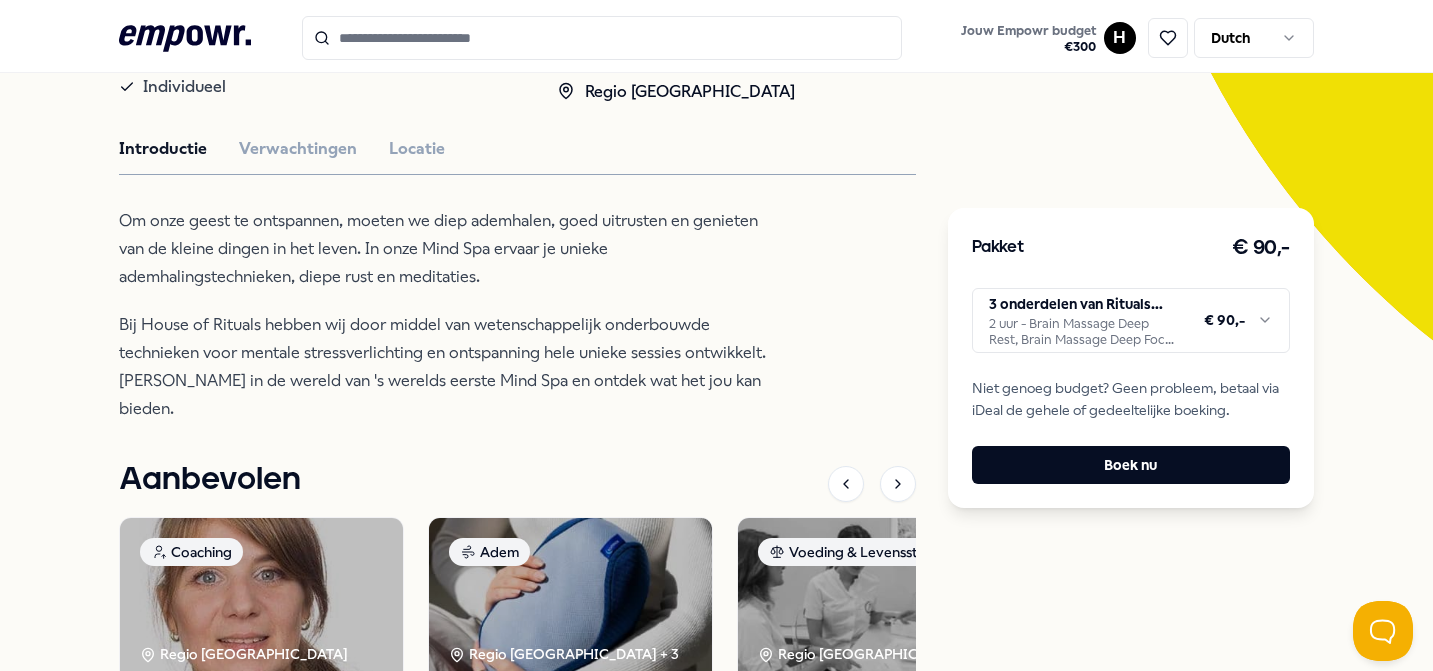 scroll, scrollTop: 423, scrollLeft: 0, axis: vertical 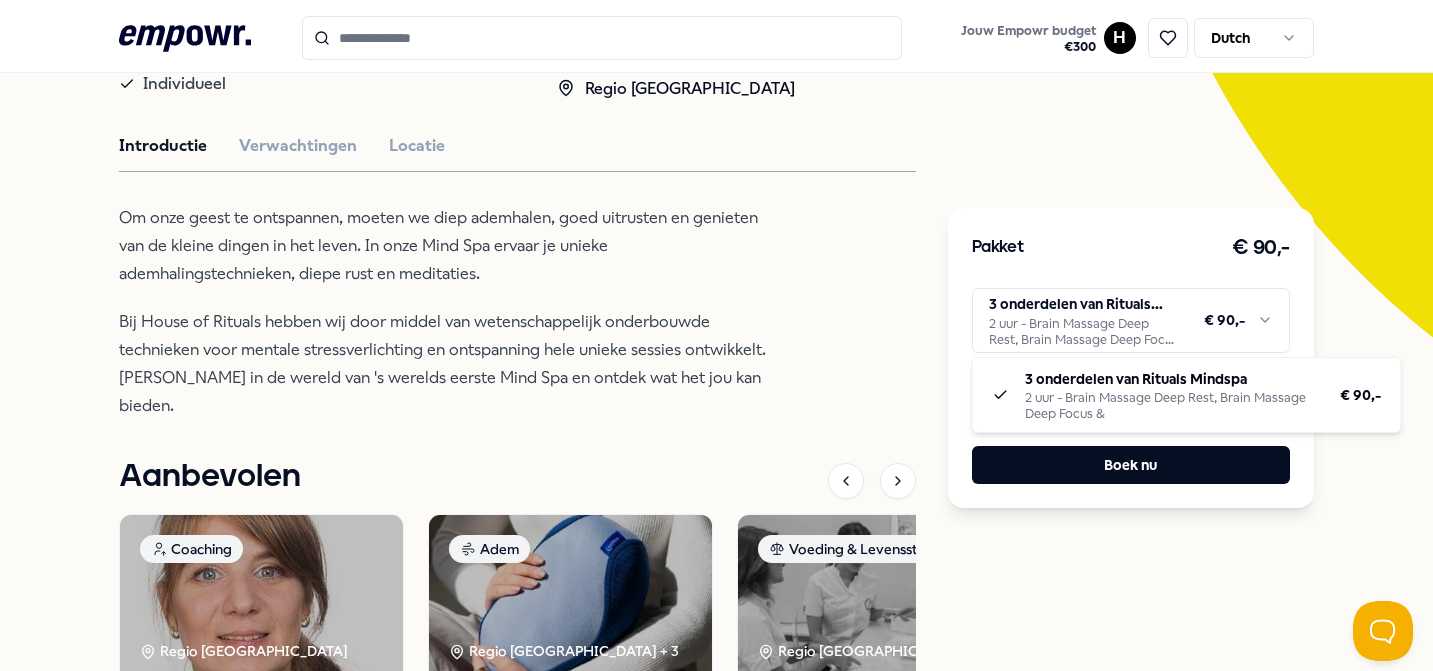 click on ".empowr-logo_svg__cls-1{fill:#03032f} Jouw Empowr budget € 300 H Dutch Alle categorieën   Self-care library Terug Rituals Mind Spa Ontspanning House of Rituals: Mindspa Mind Spa biedt unieke ademhalingstechnieken, diepe rust en meditaties voor mentale stressverlichting en ontspanning. Offline Individueel Engels, Nederlands Regio Amsterdam  Introductie Verwachtingen Locatie Om onze geest te ontspannen, moeten we diep ademhalen, goed uitrusten en genieten van de kleine dingen in het leven. In onze Mind Spa ervaar je unieke ademhalingstechnieken, diepe rust en meditaties. Bij House of Rituals hebben wij door middel van wetenschappelijk onderbouwde technieken voor mentale stressverlichting en ontspanning hele unieke sessies ontwikkelt. [PERSON_NAME] in de wereld van 's werelds eerste Mind Spa en ontdek wat het jou kan bieden. Aanbevolen Coaching Regio  Zuid  NL    Diëtiek & Voedingscoaching [PERSON_NAME] Als gewichtsconsulent help ik je gezonde voeding te kiezen om je ideale gewicht
te bereiken en behouden." at bounding box center (716, 335) 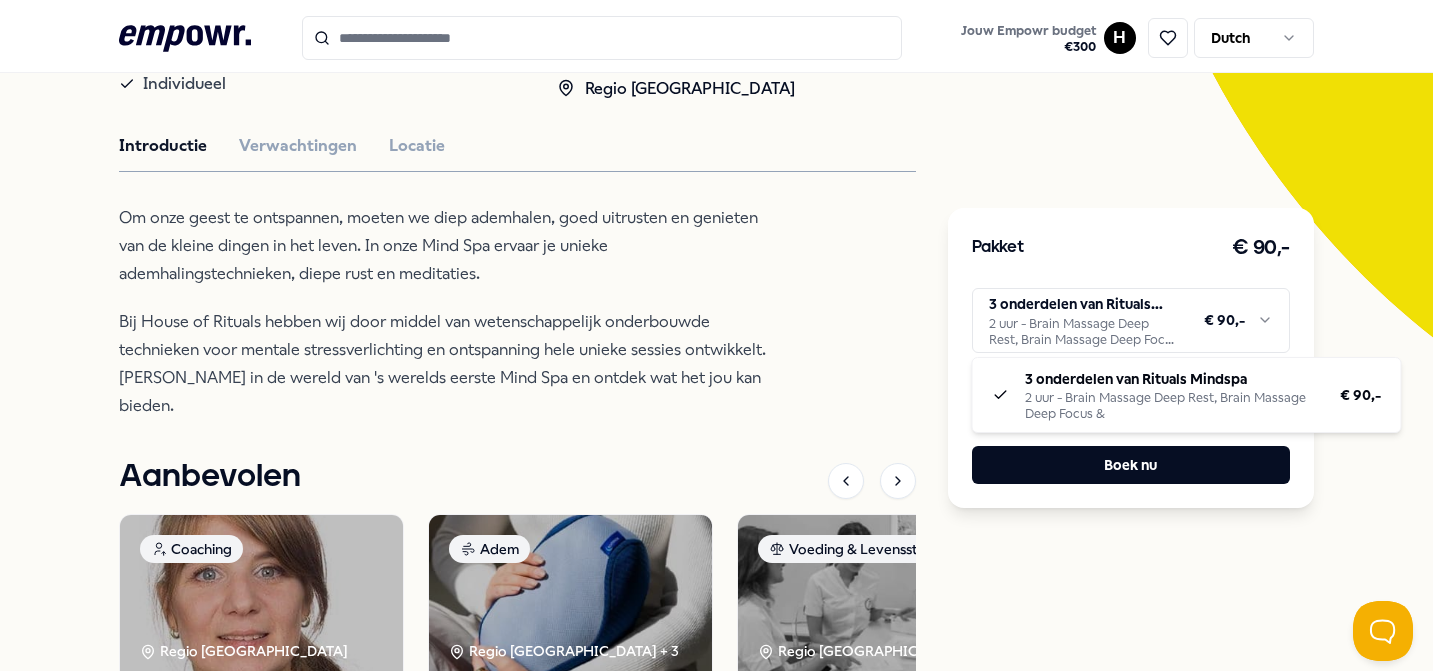 click on ".empowr-logo_svg__cls-1{fill:#03032f} Jouw Empowr budget € 300 H Dutch Alle categorieën   Self-care library Terug Rituals Mind Spa Ontspanning House of Rituals: Mindspa Mind Spa biedt unieke ademhalingstechnieken, diepe rust en meditaties voor mentale stressverlichting en ontspanning. Offline Individueel Engels, Nederlands Regio Amsterdam  Introductie Verwachtingen Locatie Om onze geest te ontspannen, moeten we diep ademhalen, goed uitrusten en genieten van de kleine dingen in het leven. In onze Mind Spa ervaar je unieke ademhalingstechnieken, diepe rust en meditaties. Bij House of Rituals hebben wij door middel van wetenschappelijk onderbouwde technieken voor mentale stressverlichting en ontspanning hele unieke sessies ontwikkelt. [PERSON_NAME] in de wereld van 's werelds eerste Mind Spa en ontdek wat het jou kan bieden. Aanbevolen Coaching Regio  Zuid  NL    Diëtiek & Voedingscoaching [PERSON_NAME] Als gewichtsconsulent help ik je gezonde voeding te kiezen om je ideale gewicht
te bereiken en behouden." at bounding box center [716, 335] 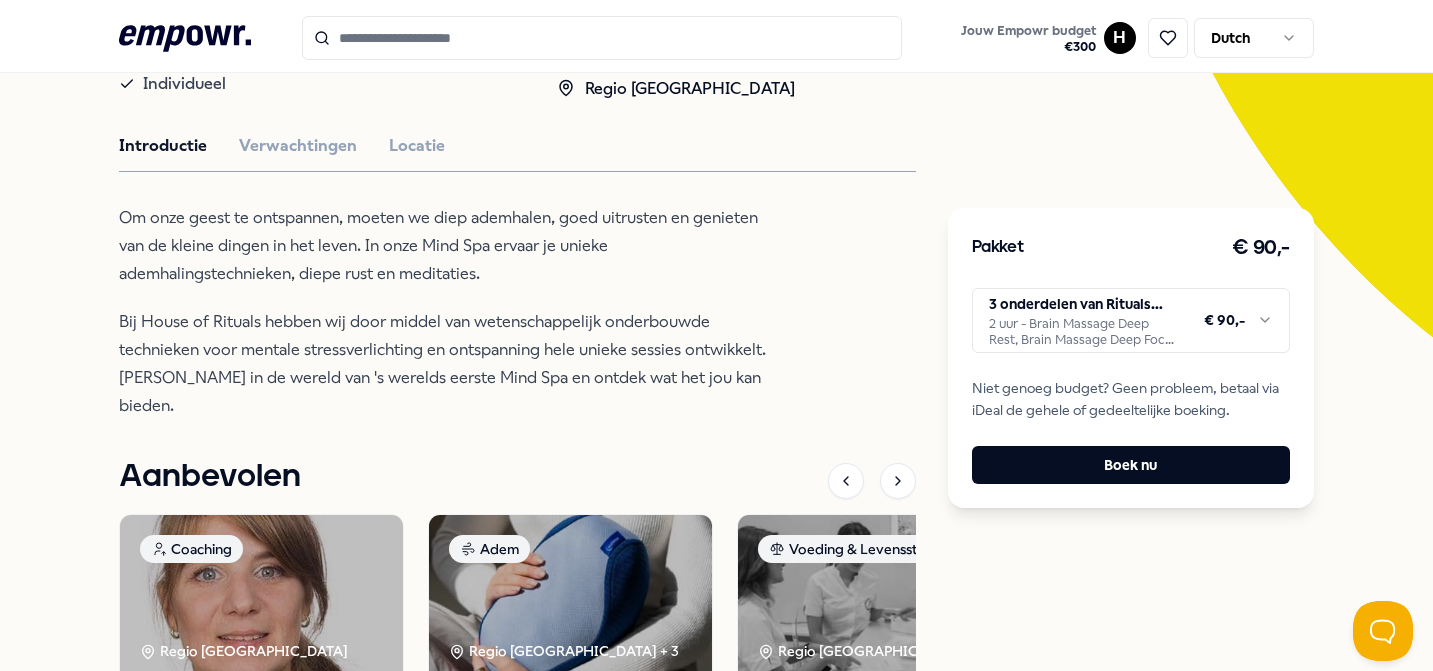 click on ".empowr-logo_svg__cls-1{fill:#03032f}" 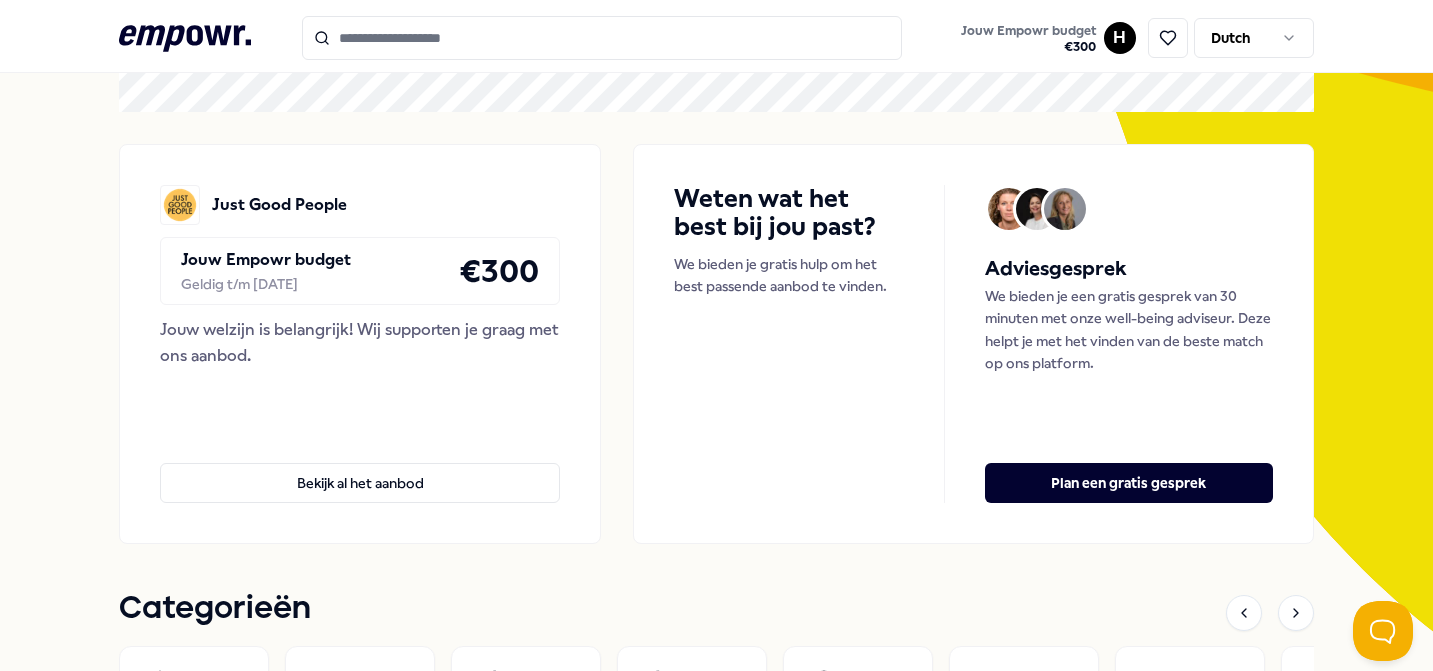 scroll, scrollTop: 0, scrollLeft: 0, axis: both 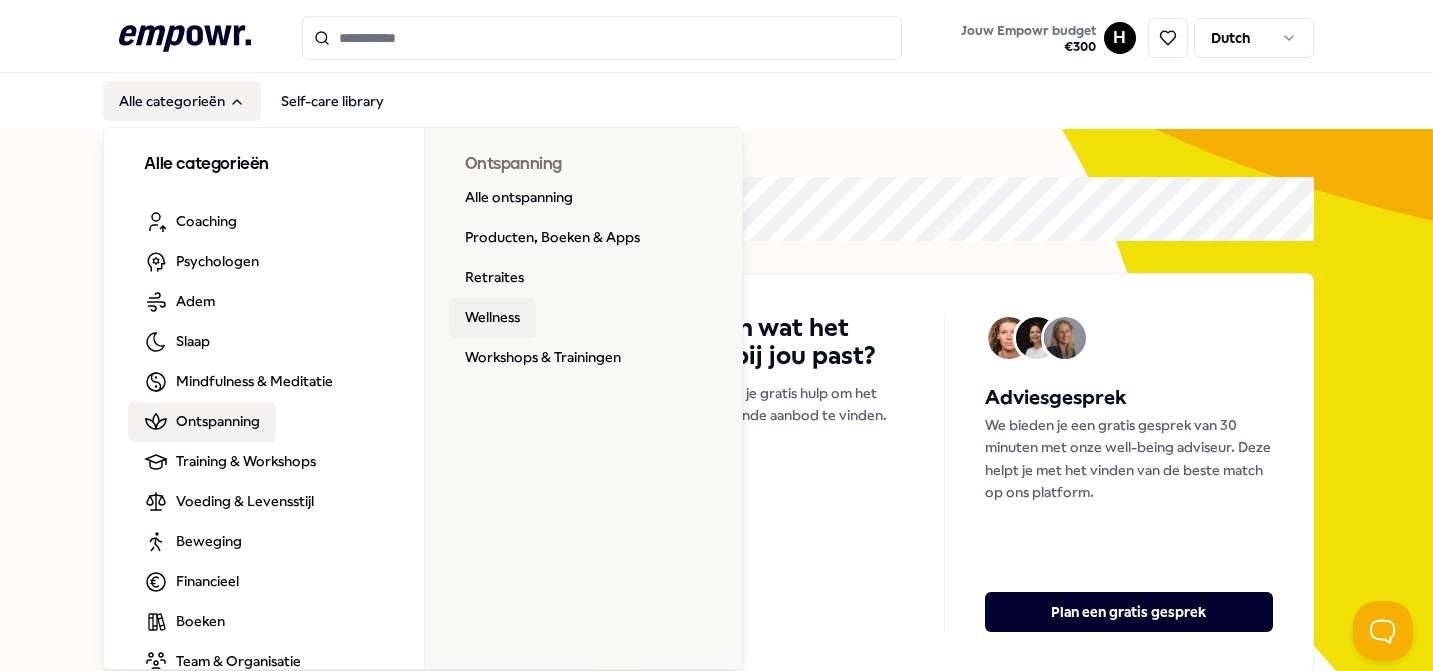 click on "Wellness" at bounding box center [492, 318] 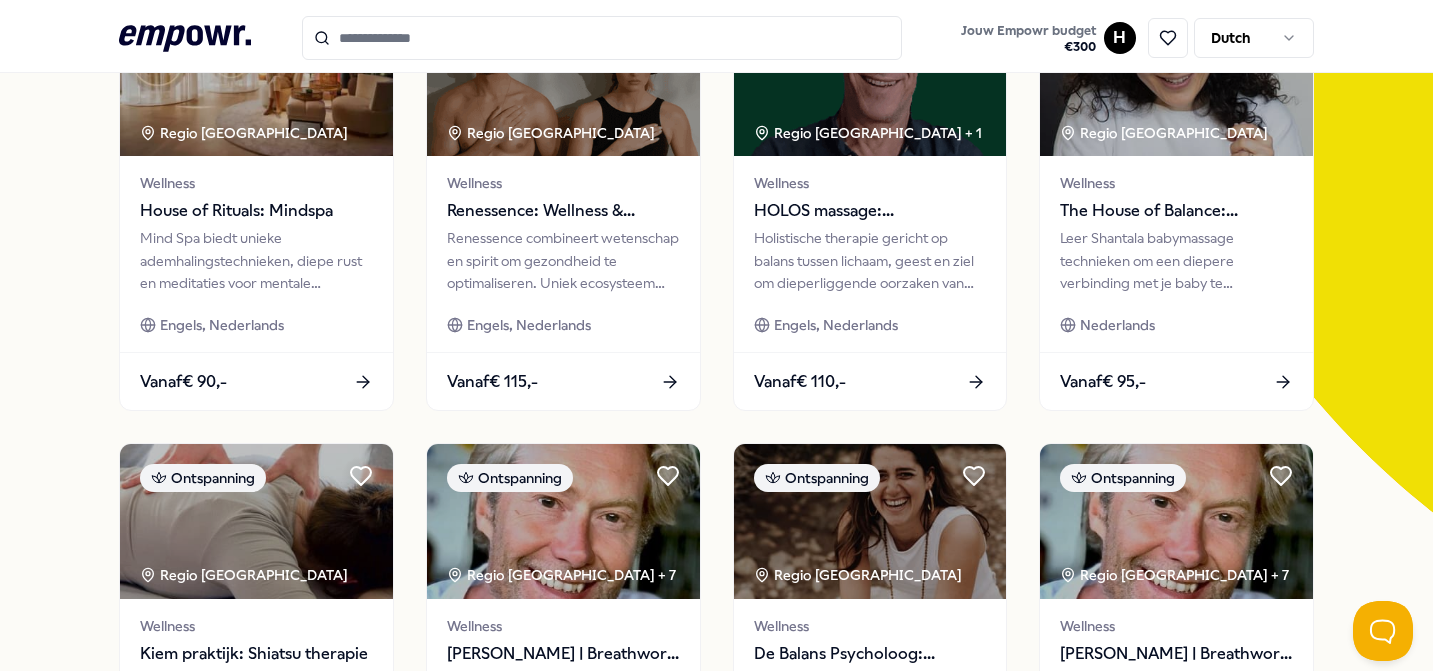 scroll, scrollTop: 0, scrollLeft: 0, axis: both 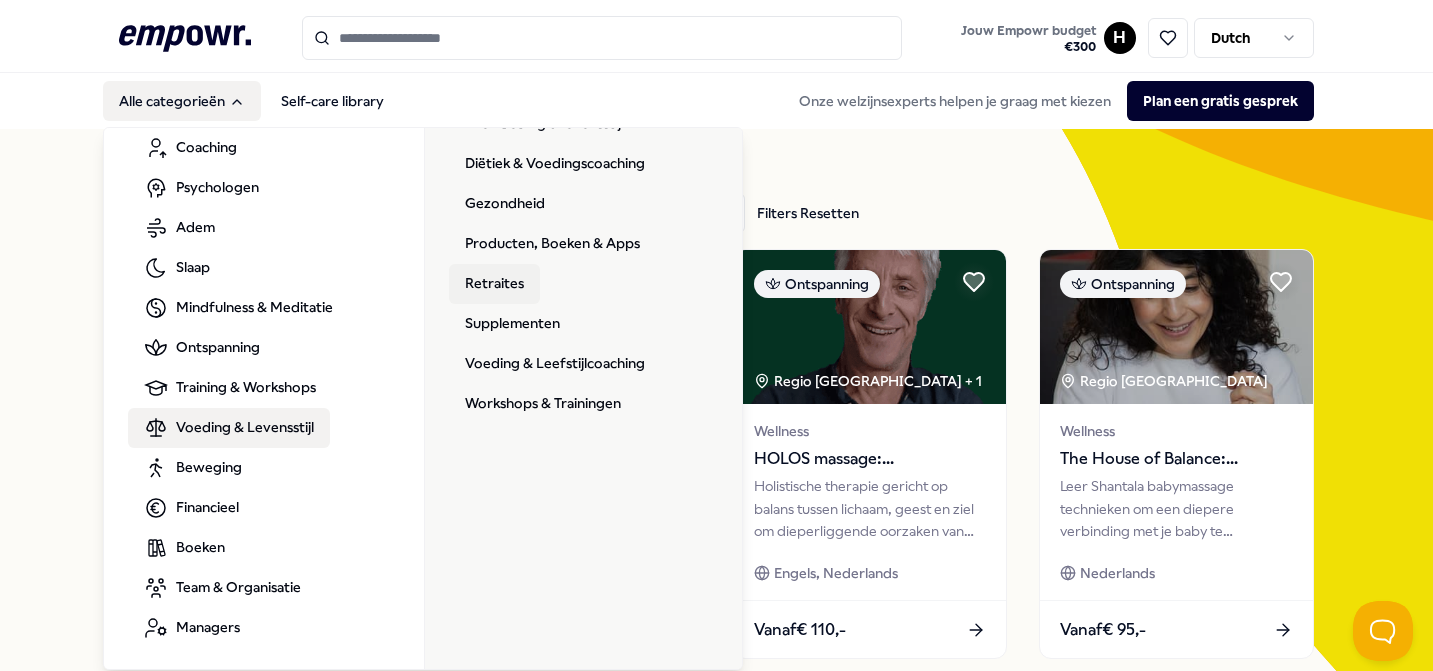 click on "Retraites" at bounding box center [494, 284] 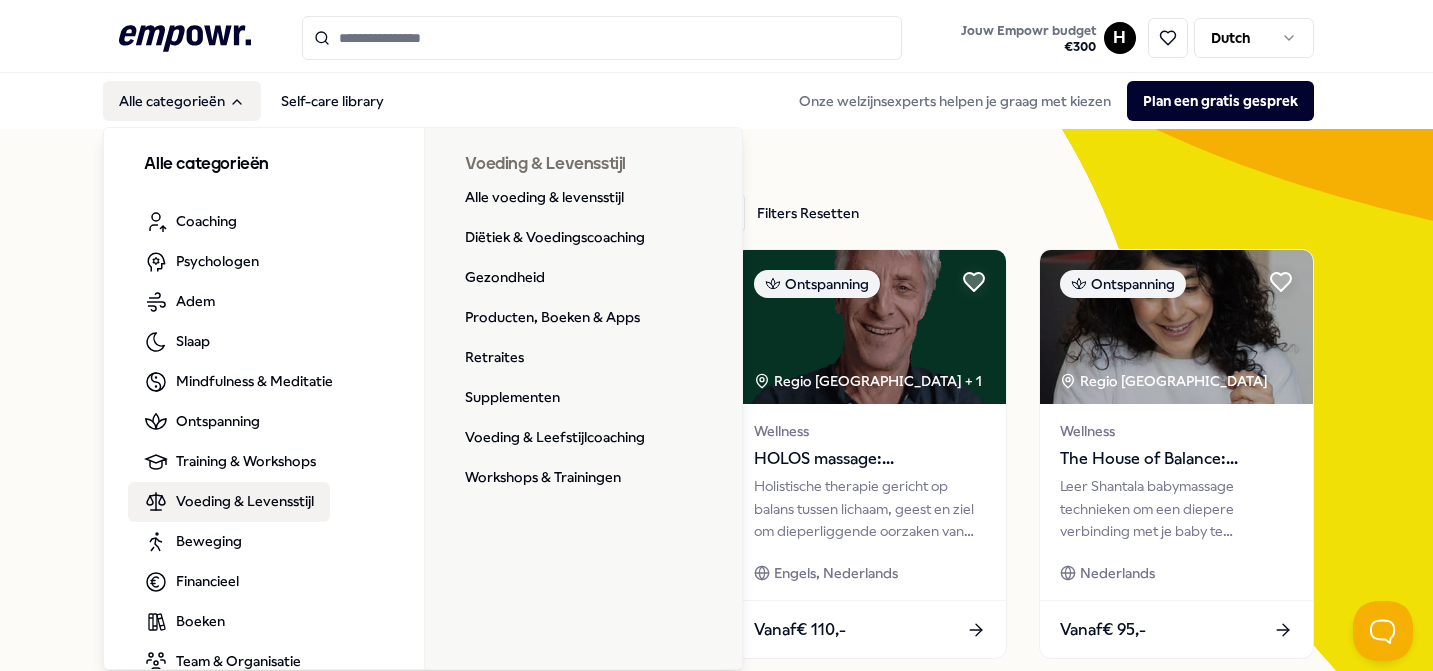 click on "Voeding & Levensstijl" at bounding box center [229, 502] 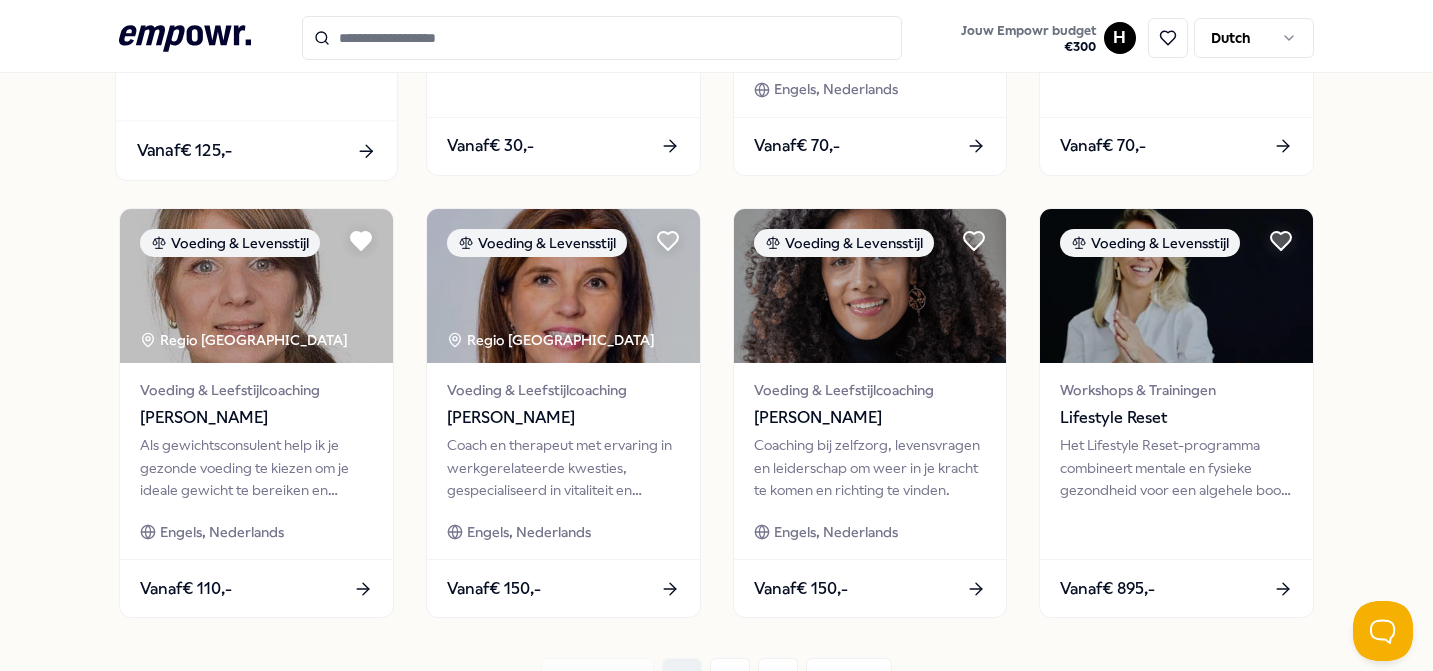 scroll, scrollTop: 1100, scrollLeft: 0, axis: vertical 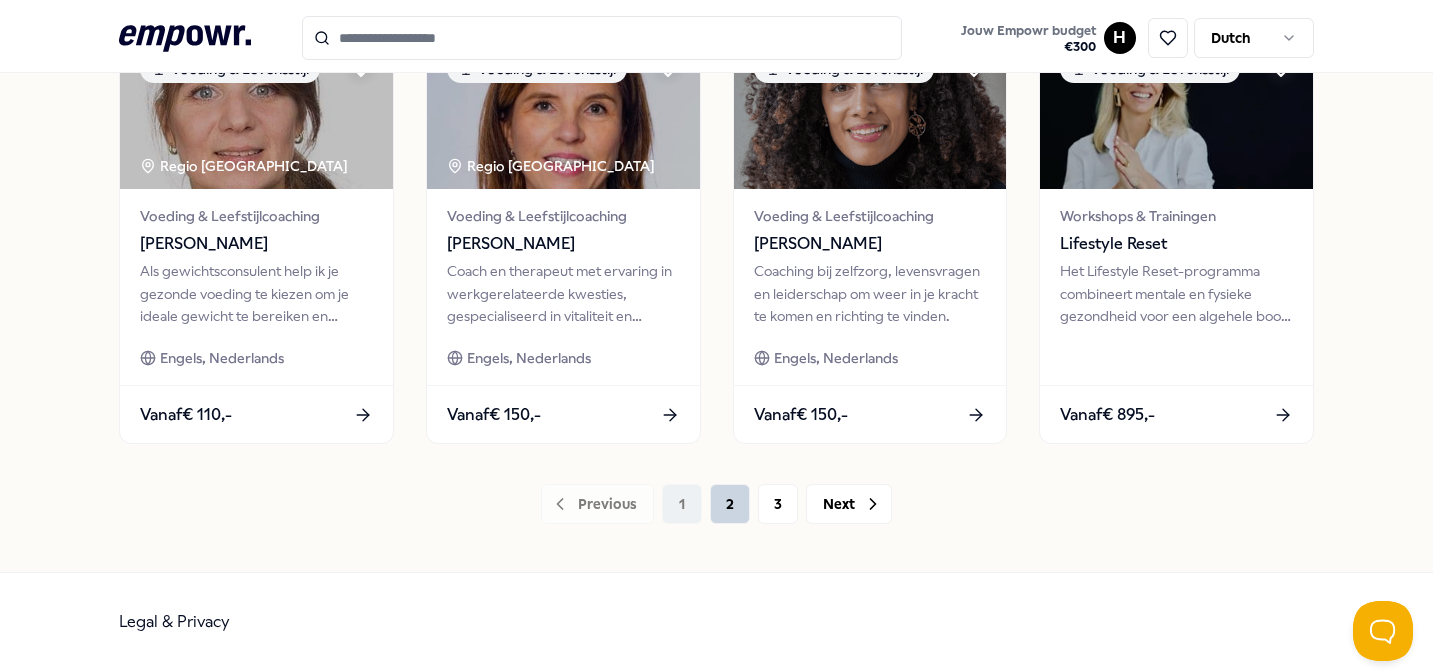 click on "2" at bounding box center [730, 504] 